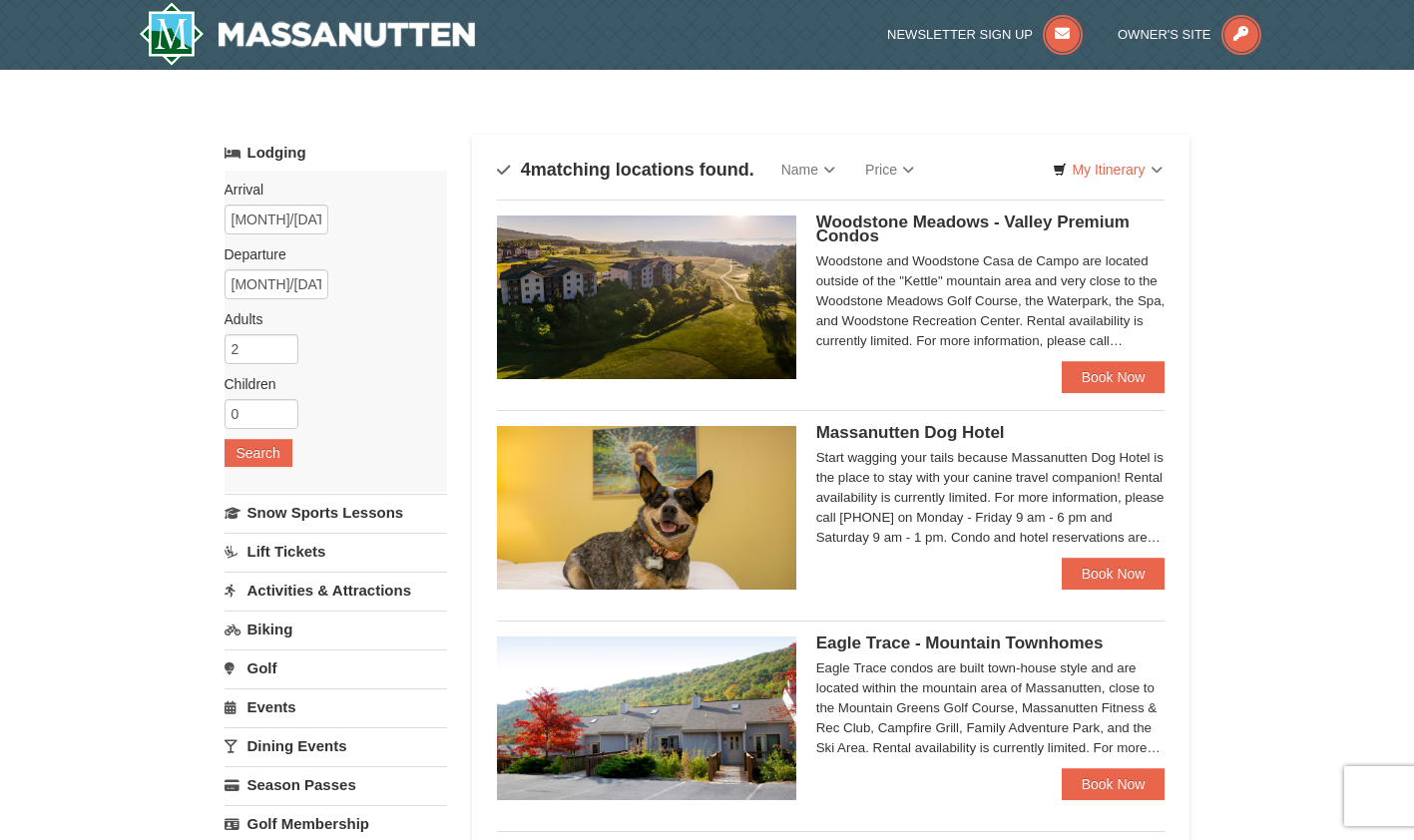 scroll, scrollTop: 0, scrollLeft: 0, axis: both 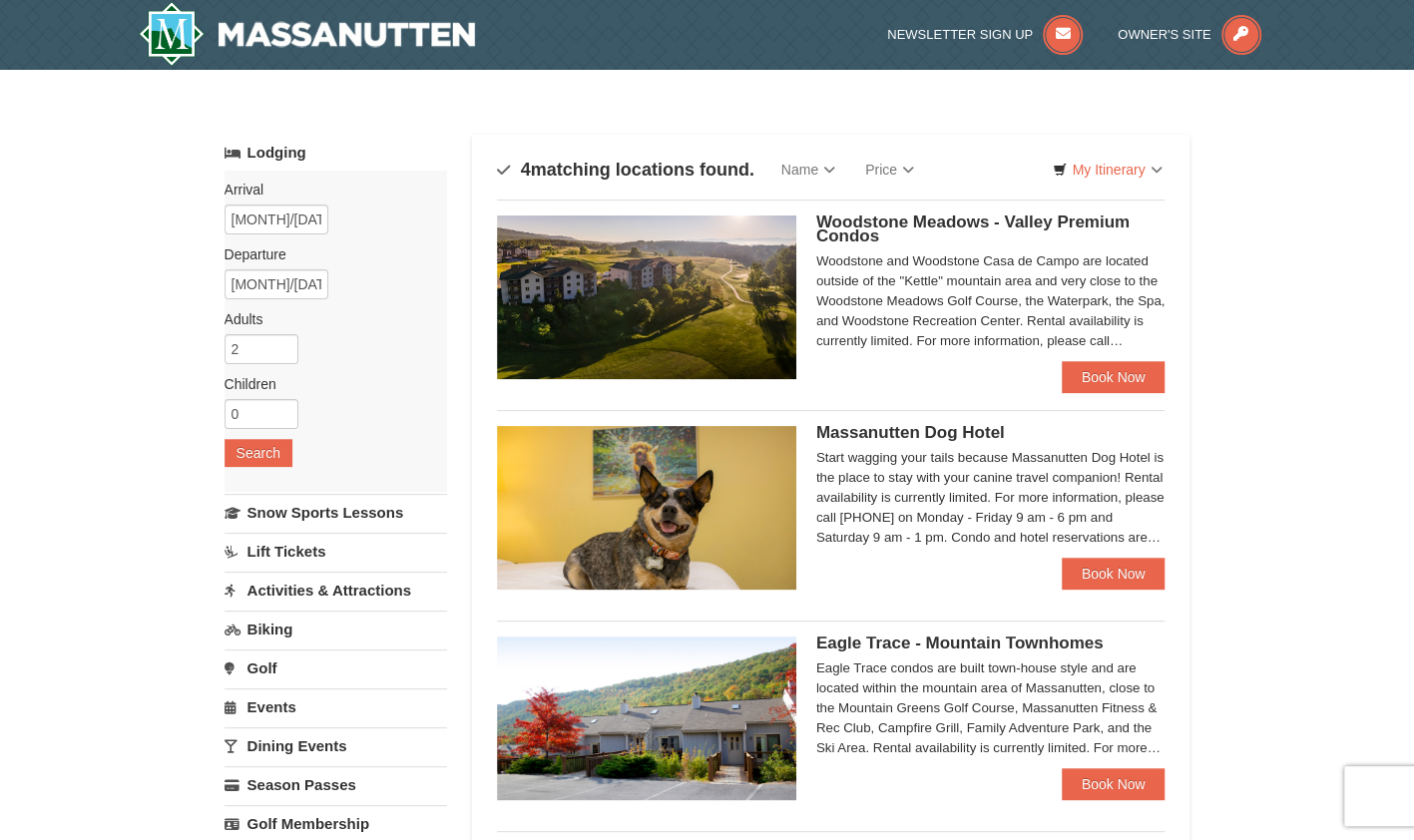 click on "Woodstone Meadows - Valley Premium Condos" at bounding box center [973, 228] 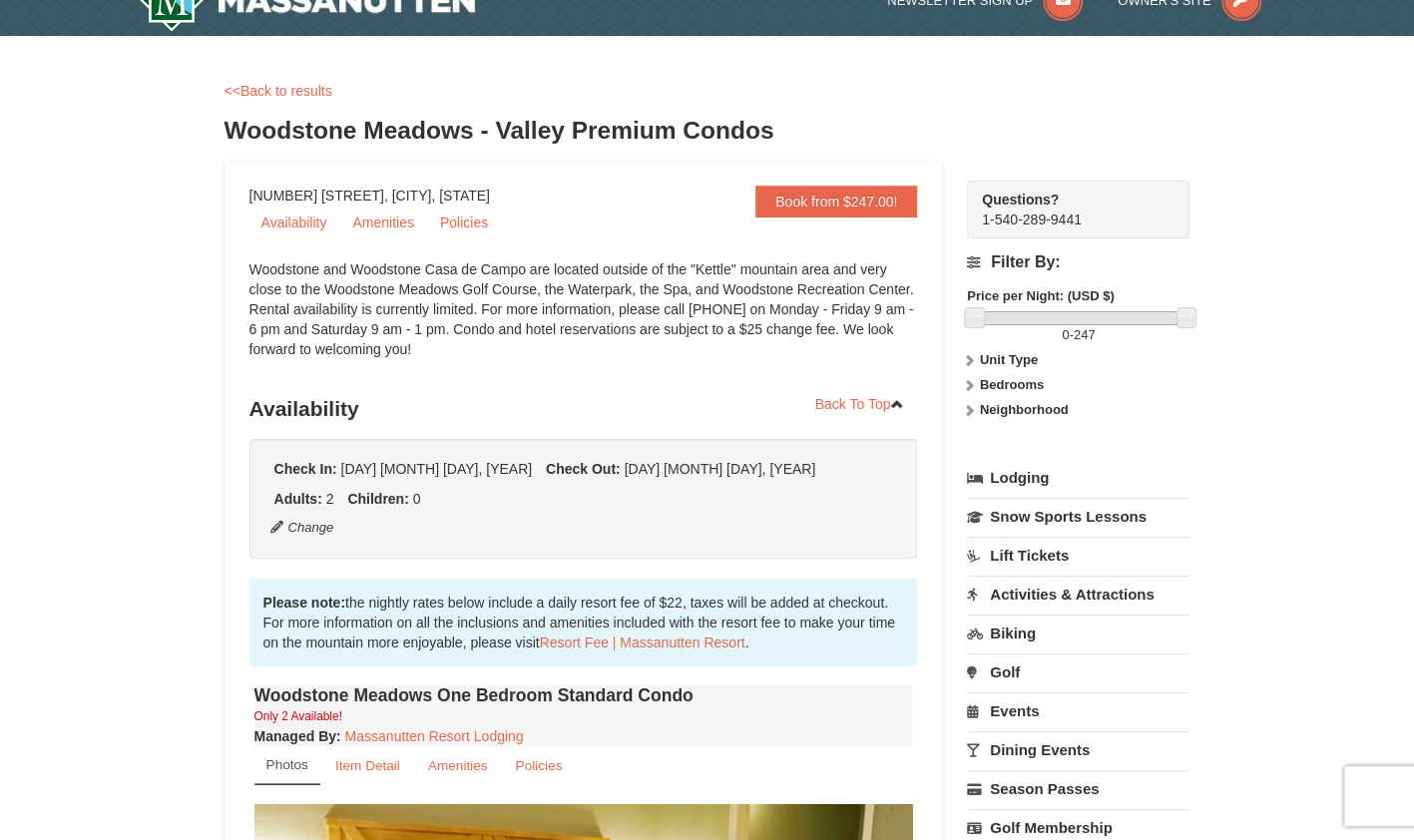 scroll, scrollTop: 265, scrollLeft: 0, axis: vertical 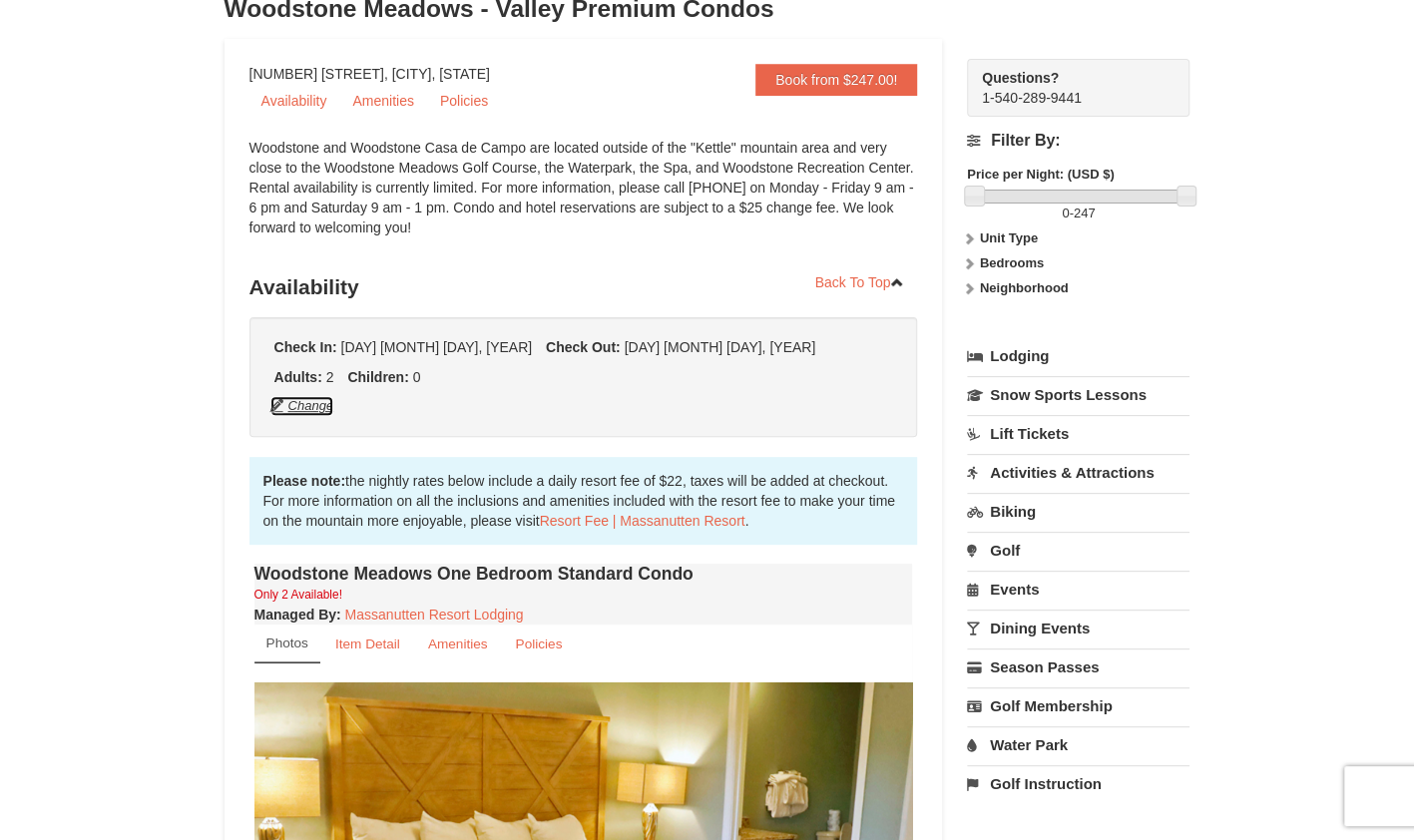 click on "Change" at bounding box center [302, 406] 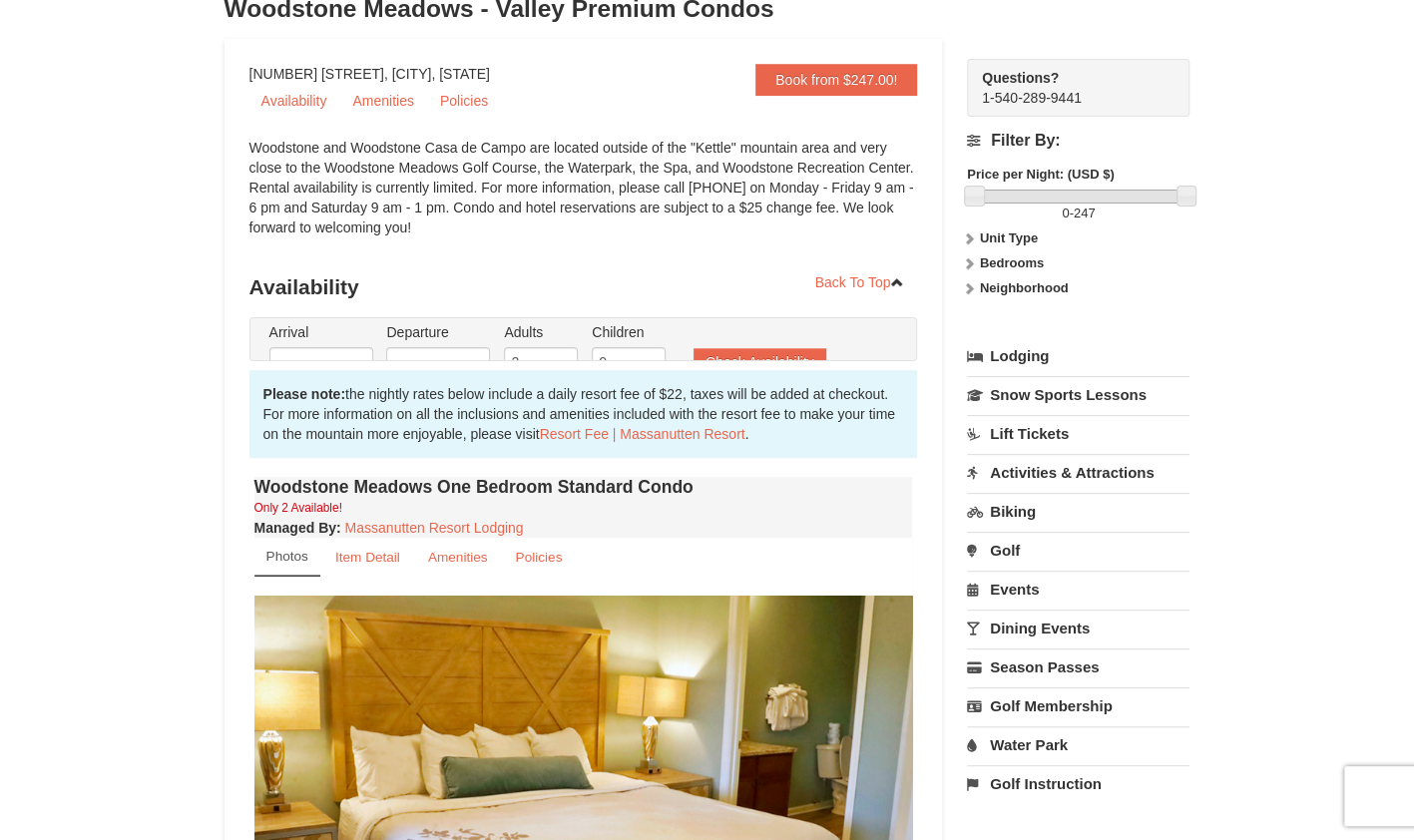 type on "[DATE]" 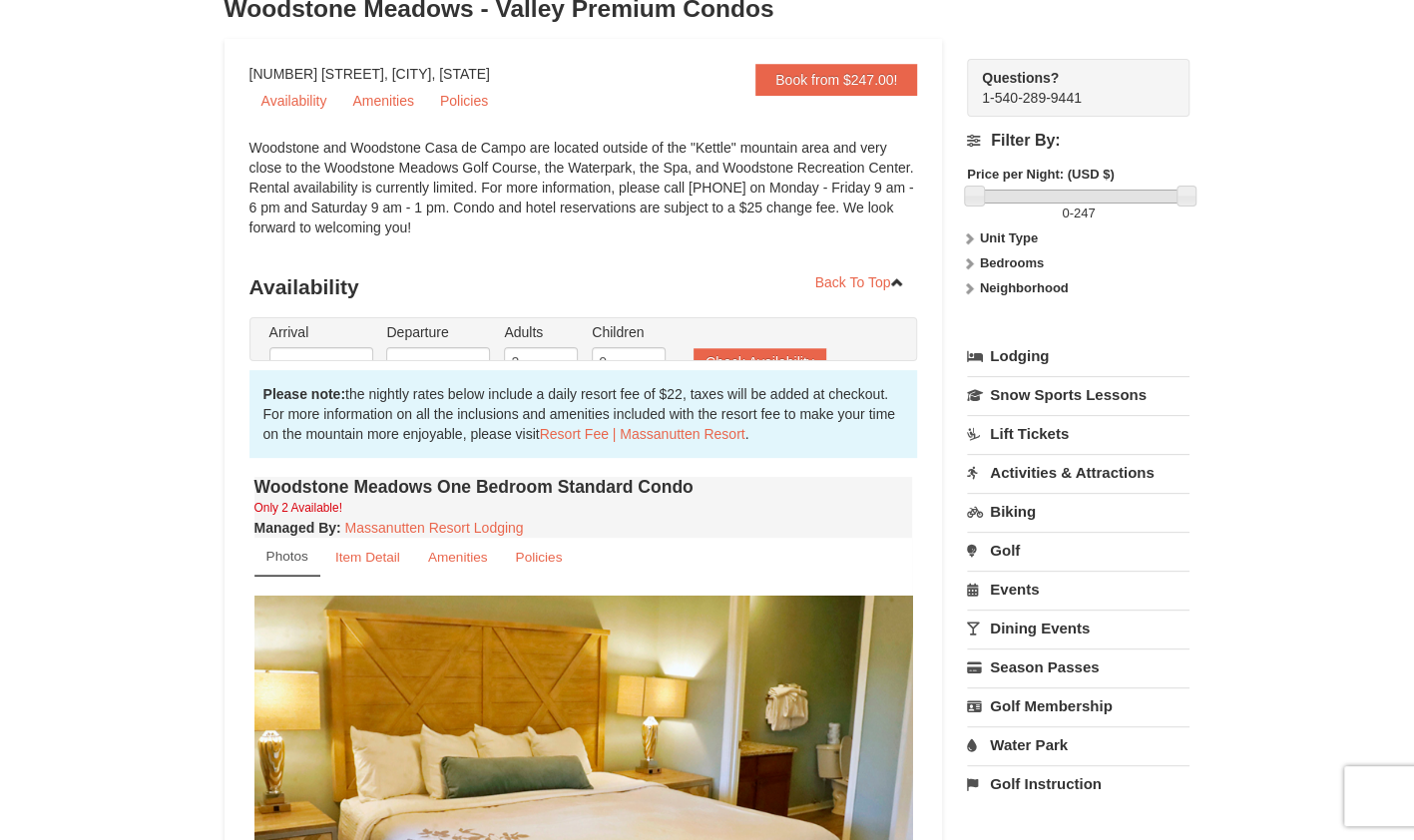 type on "[DATE]" 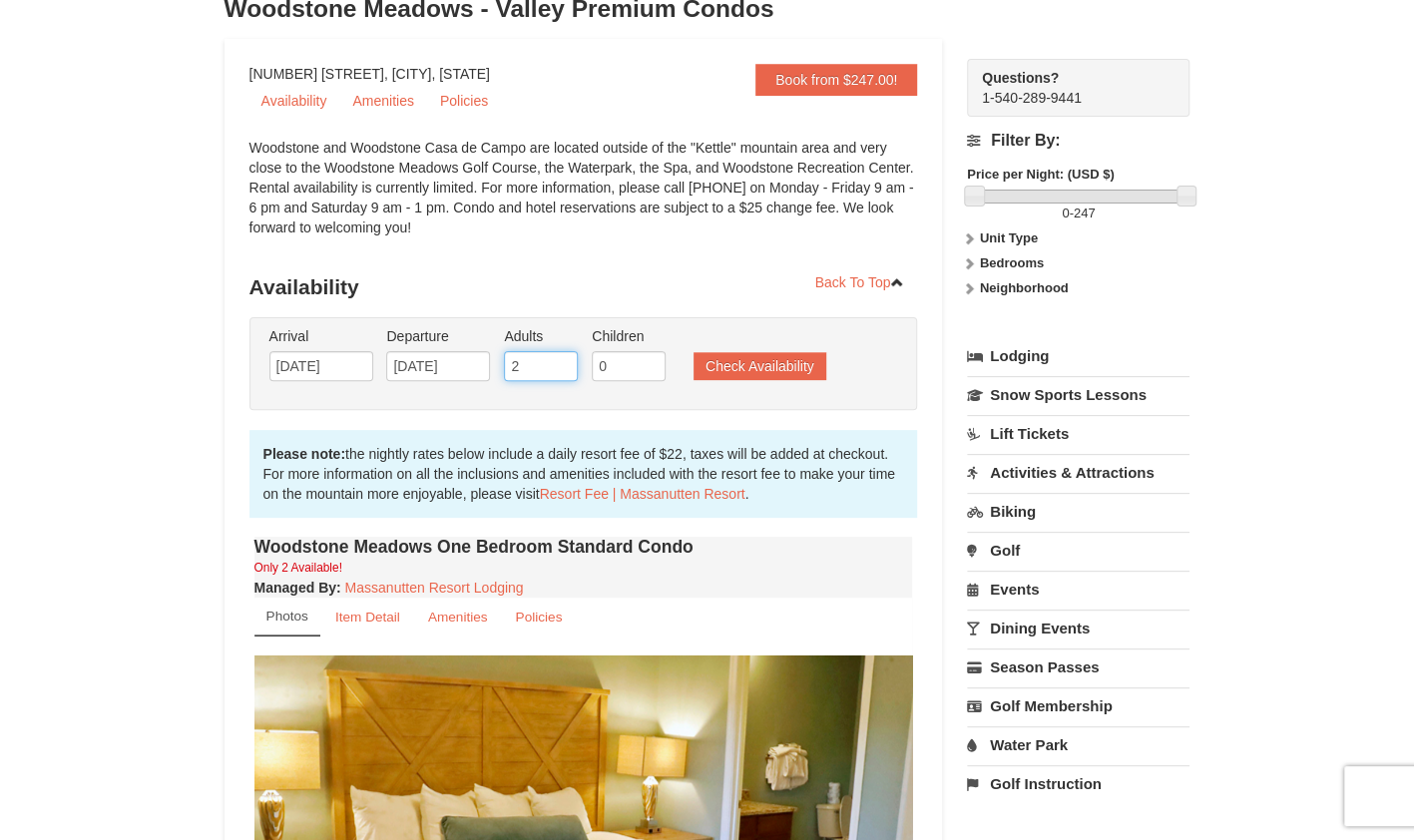 click on "2" at bounding box center (541, 366) 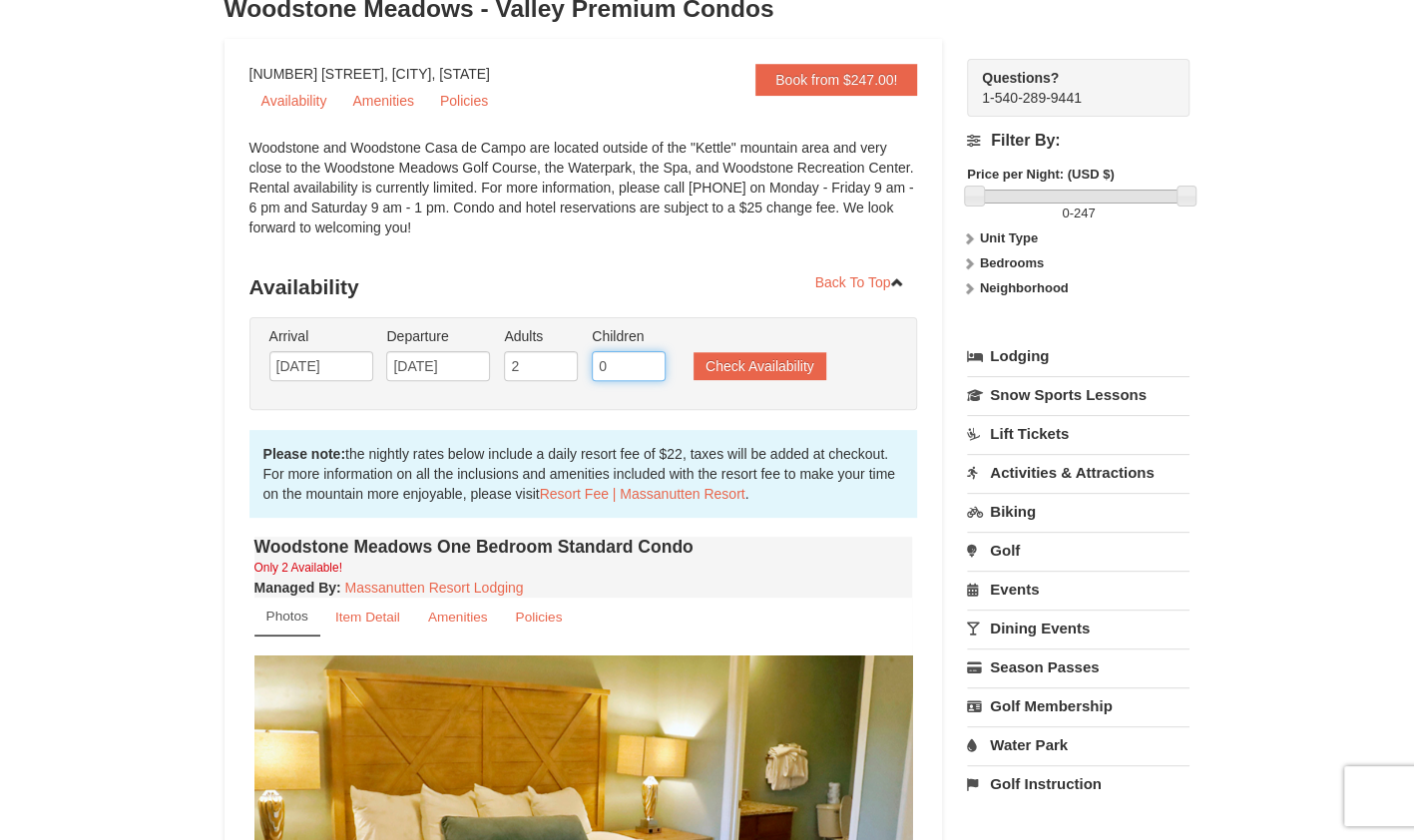 click on "0" at bounding box center (629, 366) 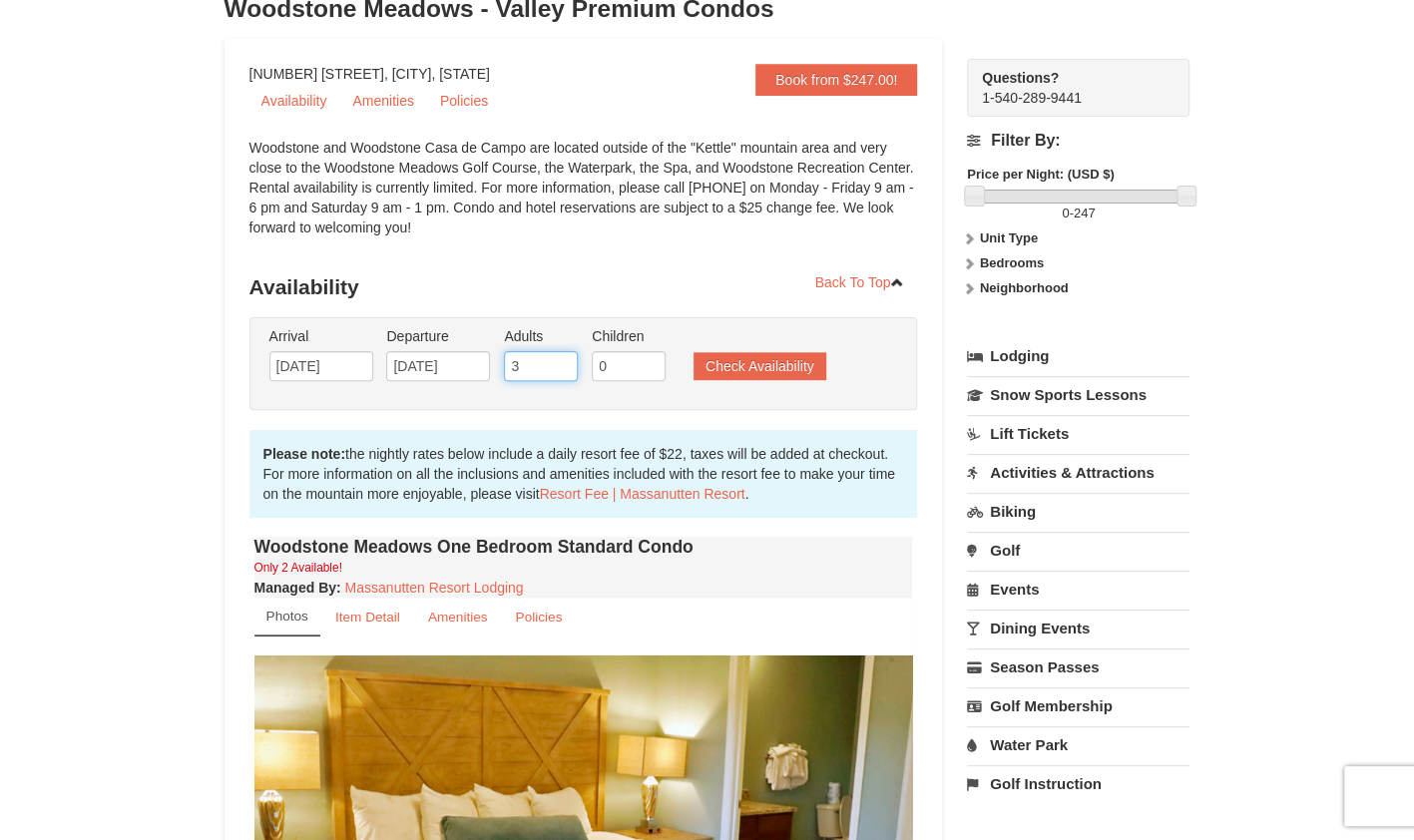 click on "3" at bounding box center (541, 366) 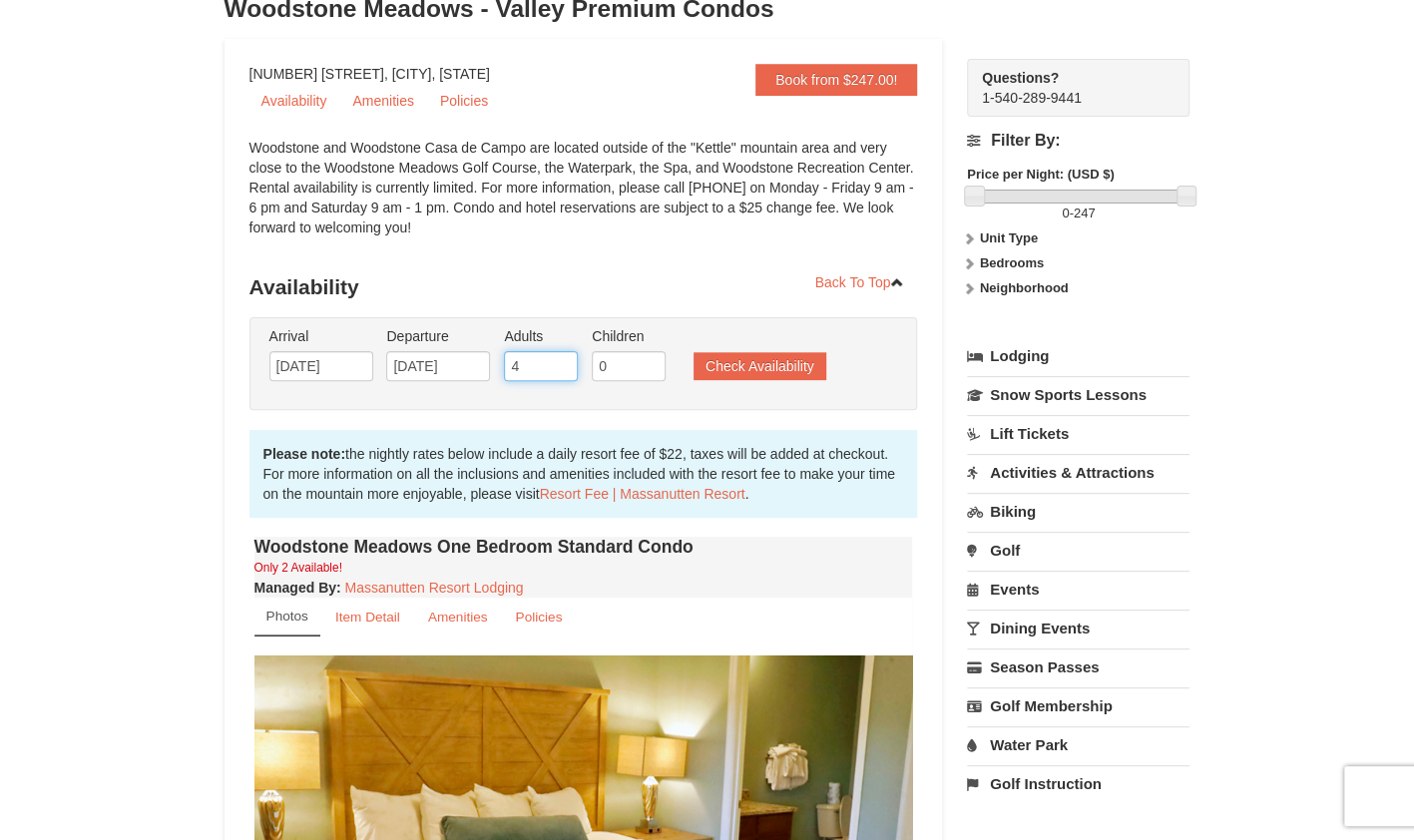 type on "4" 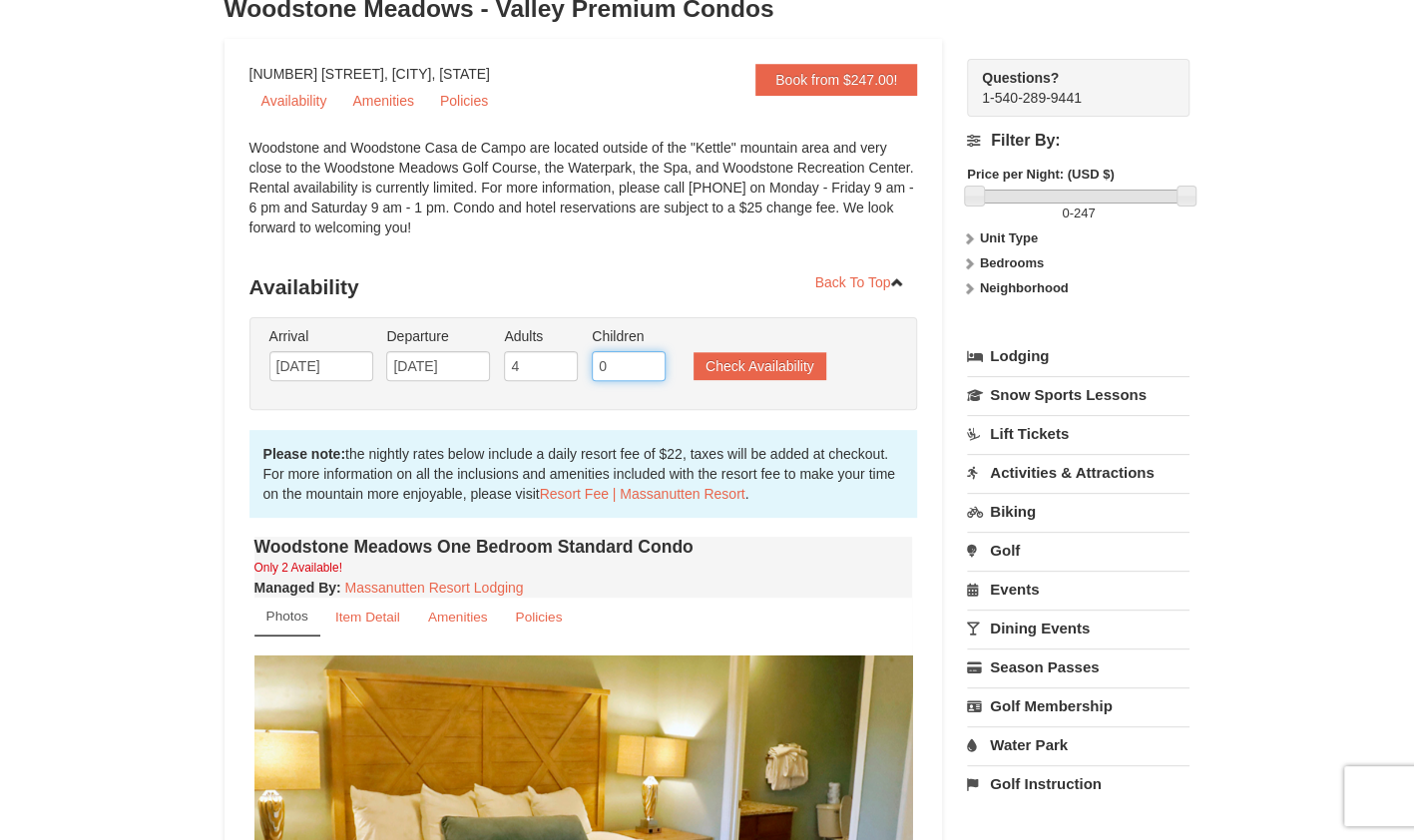 click on "0" at bounding box center (629, 366) 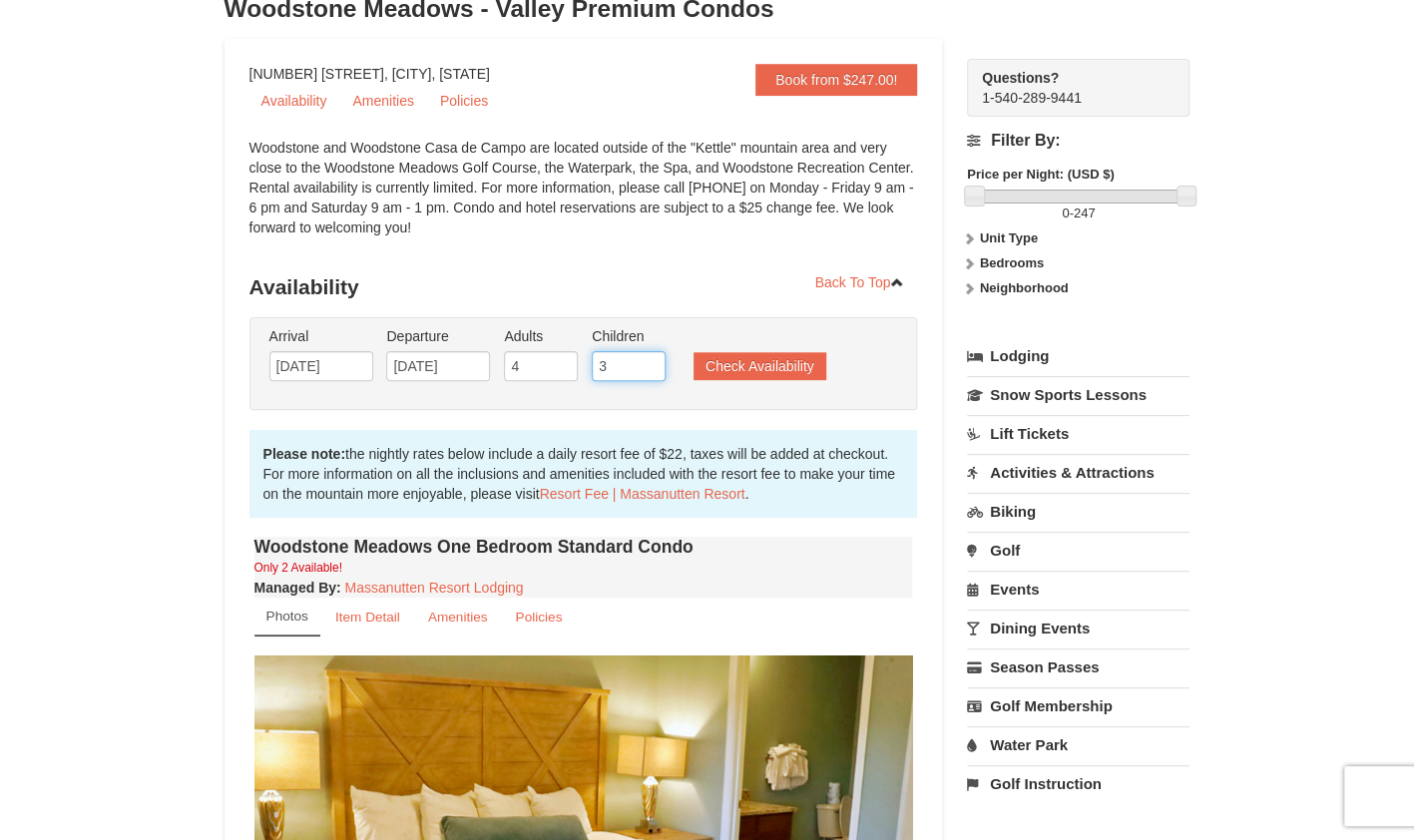 type on "3" 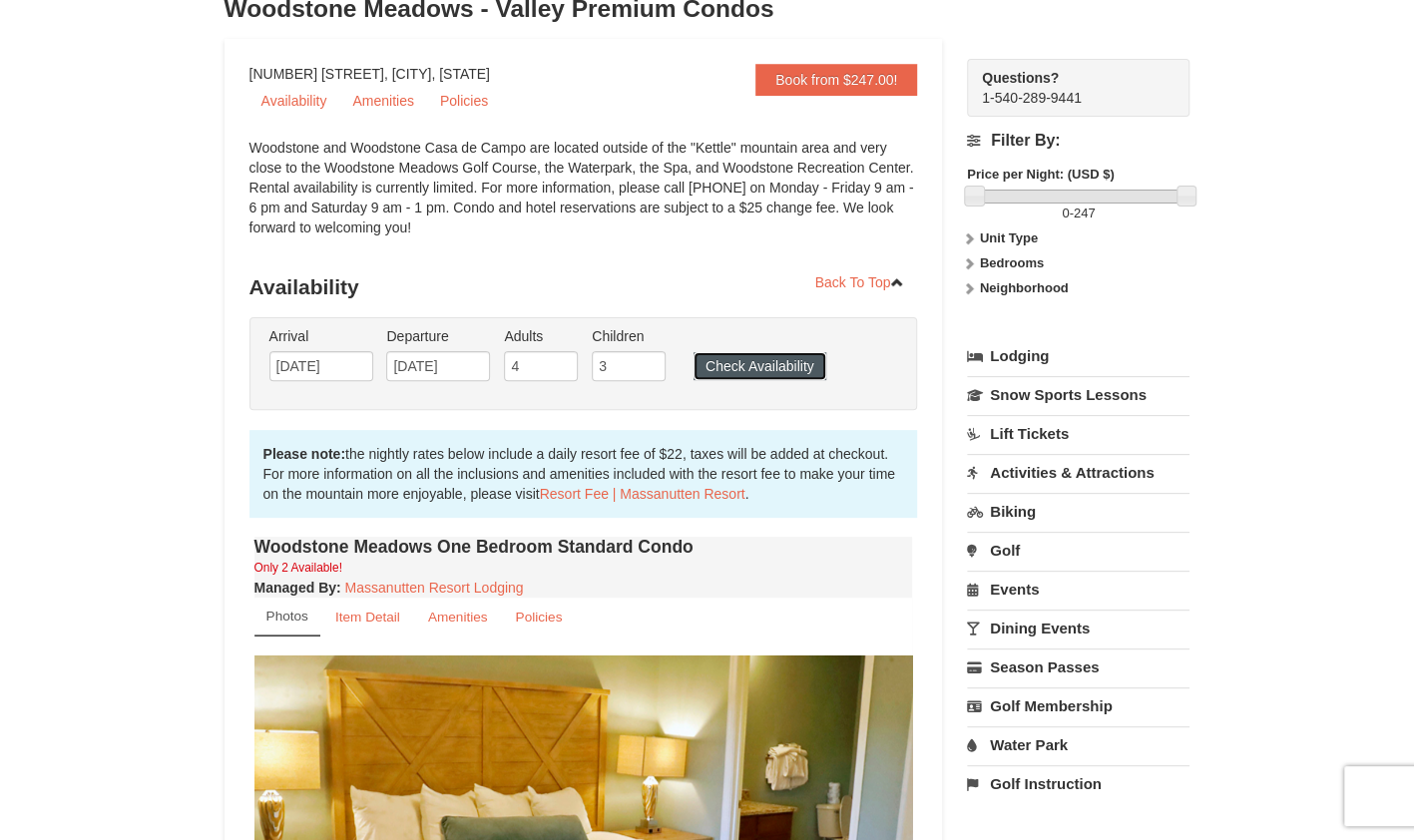 click on "Check Availability" at bounding box center [759, 366] 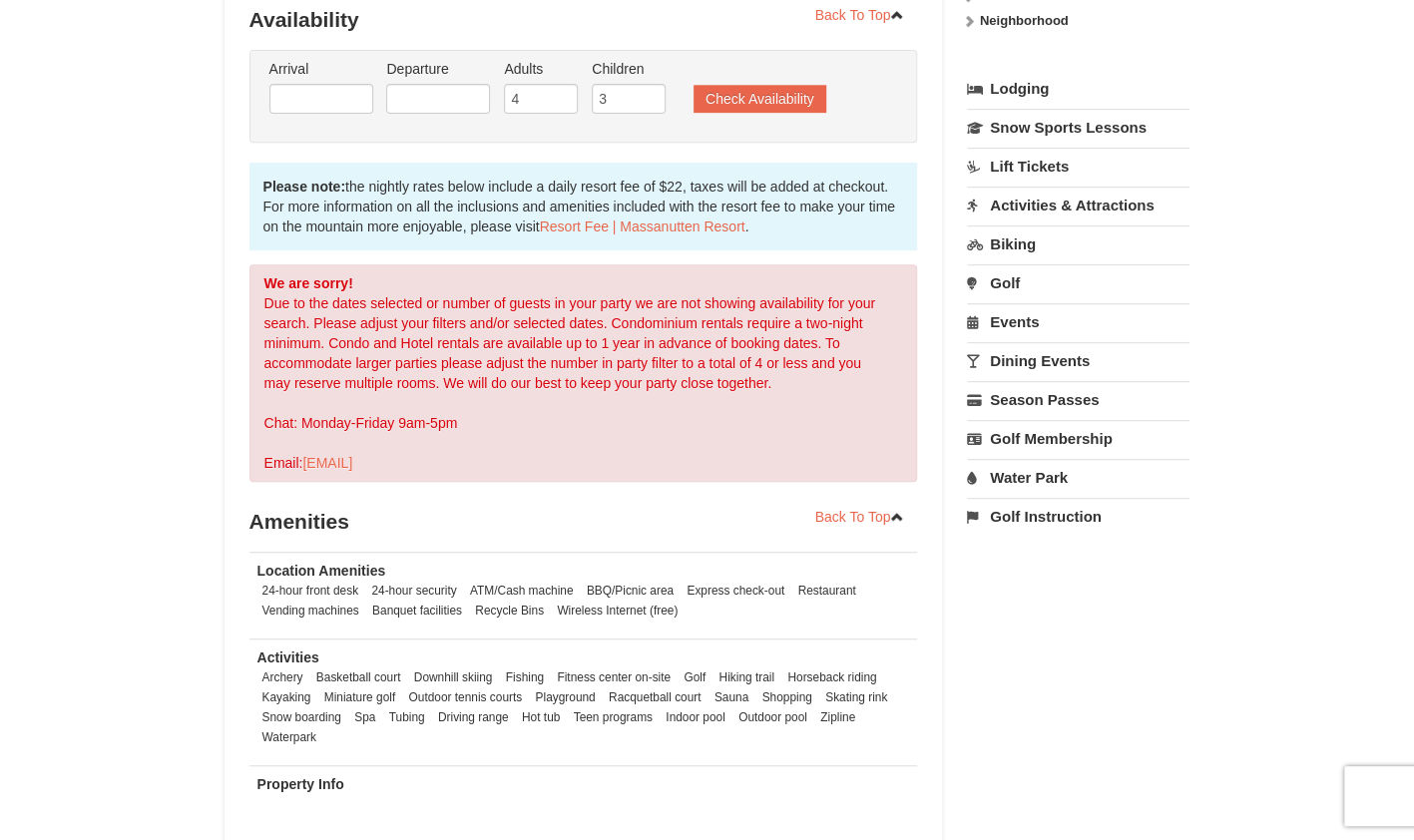 scroll, scrollTop: 0, scrollLeft: 0, axis: both 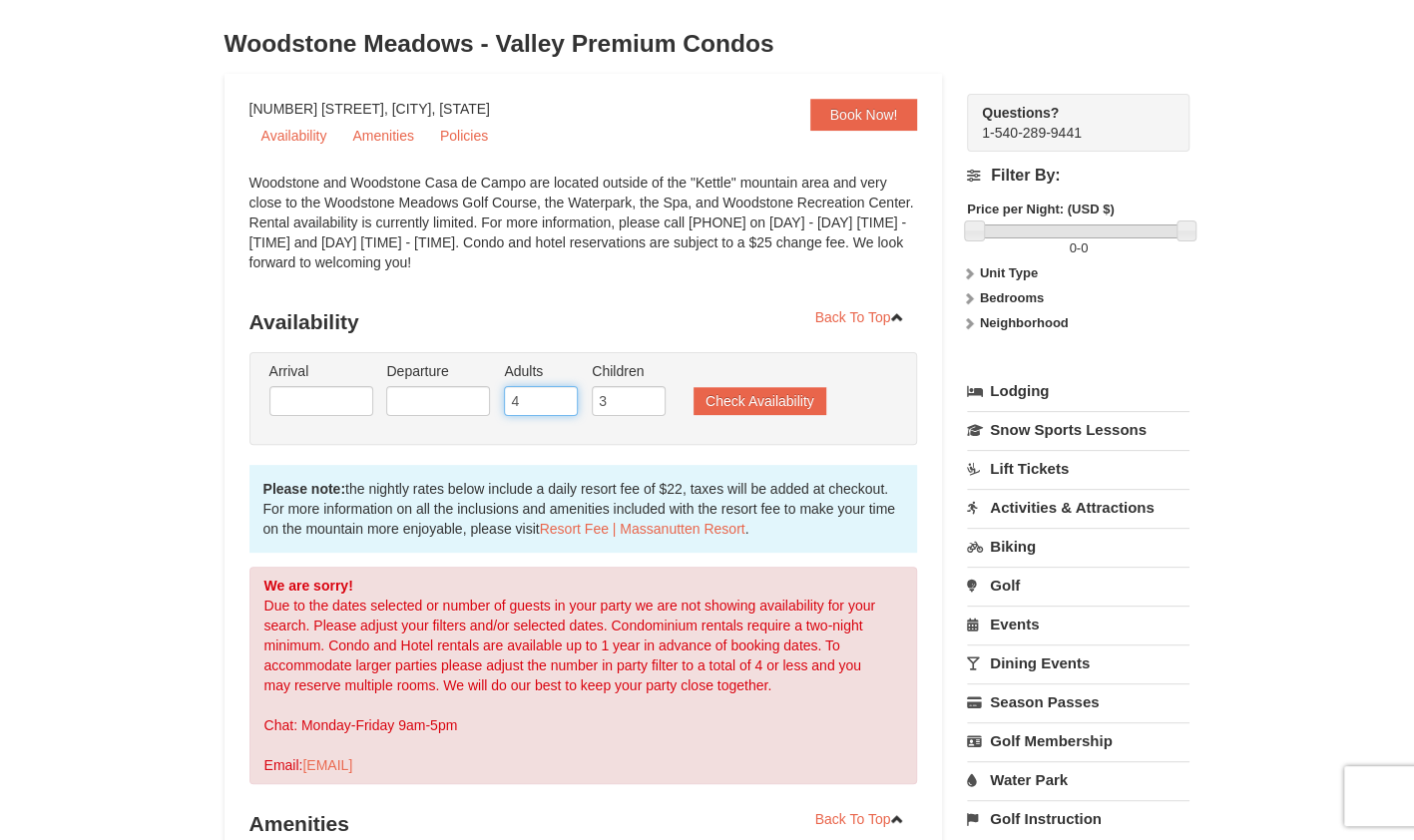 click on "4" at bounding box center (541, 401) 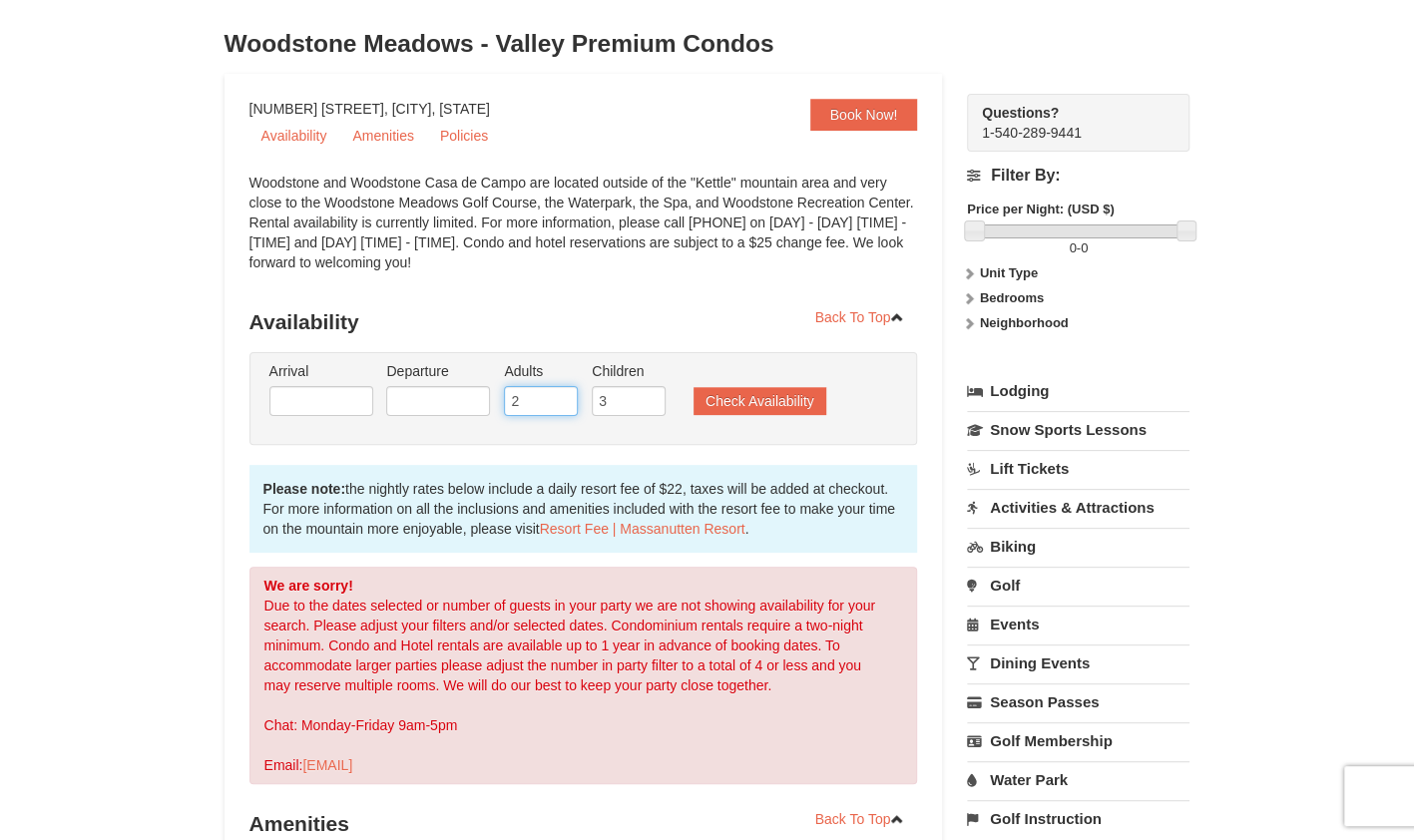 type on "2" 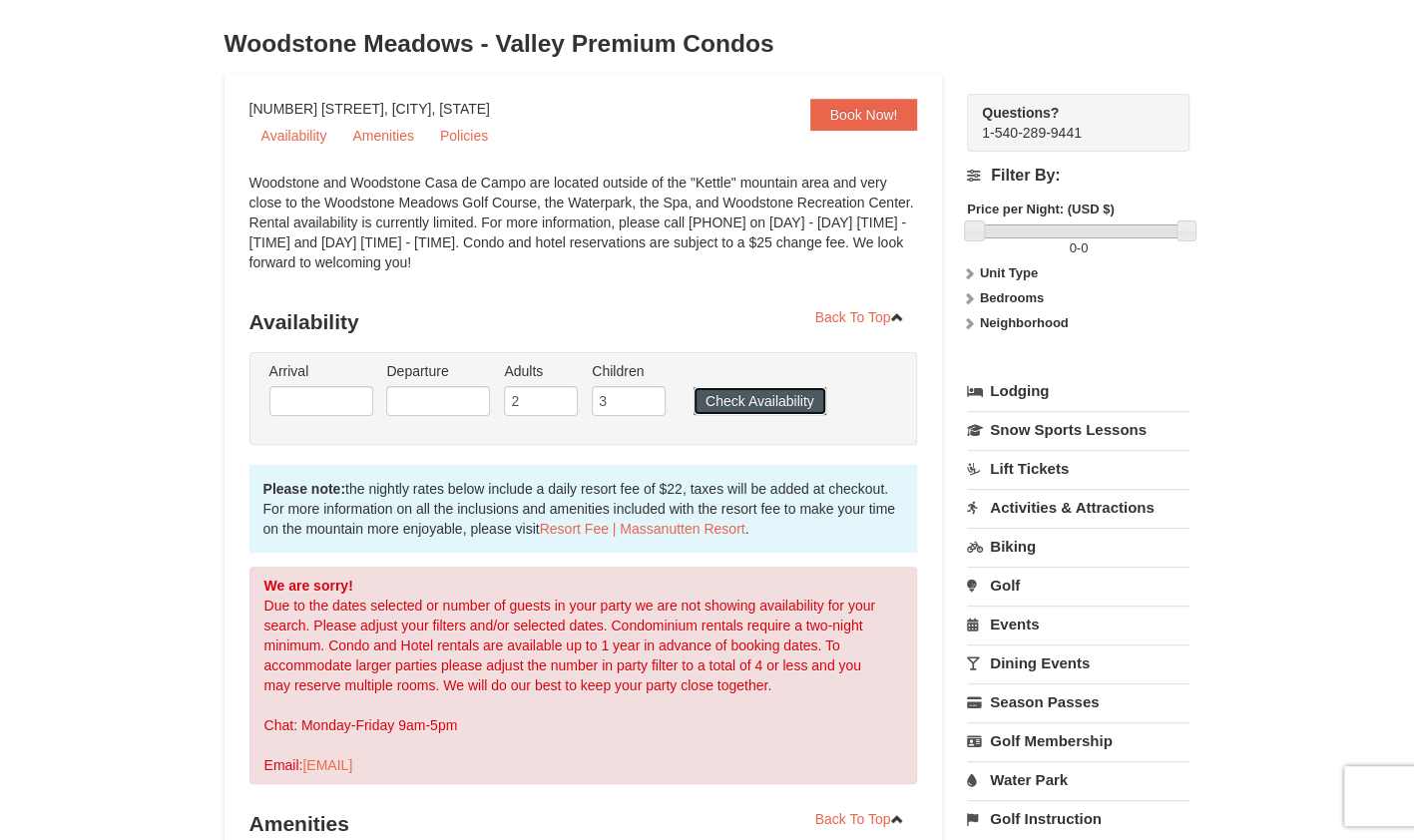 click on "Check Availability" at bounding box center (759, 401) 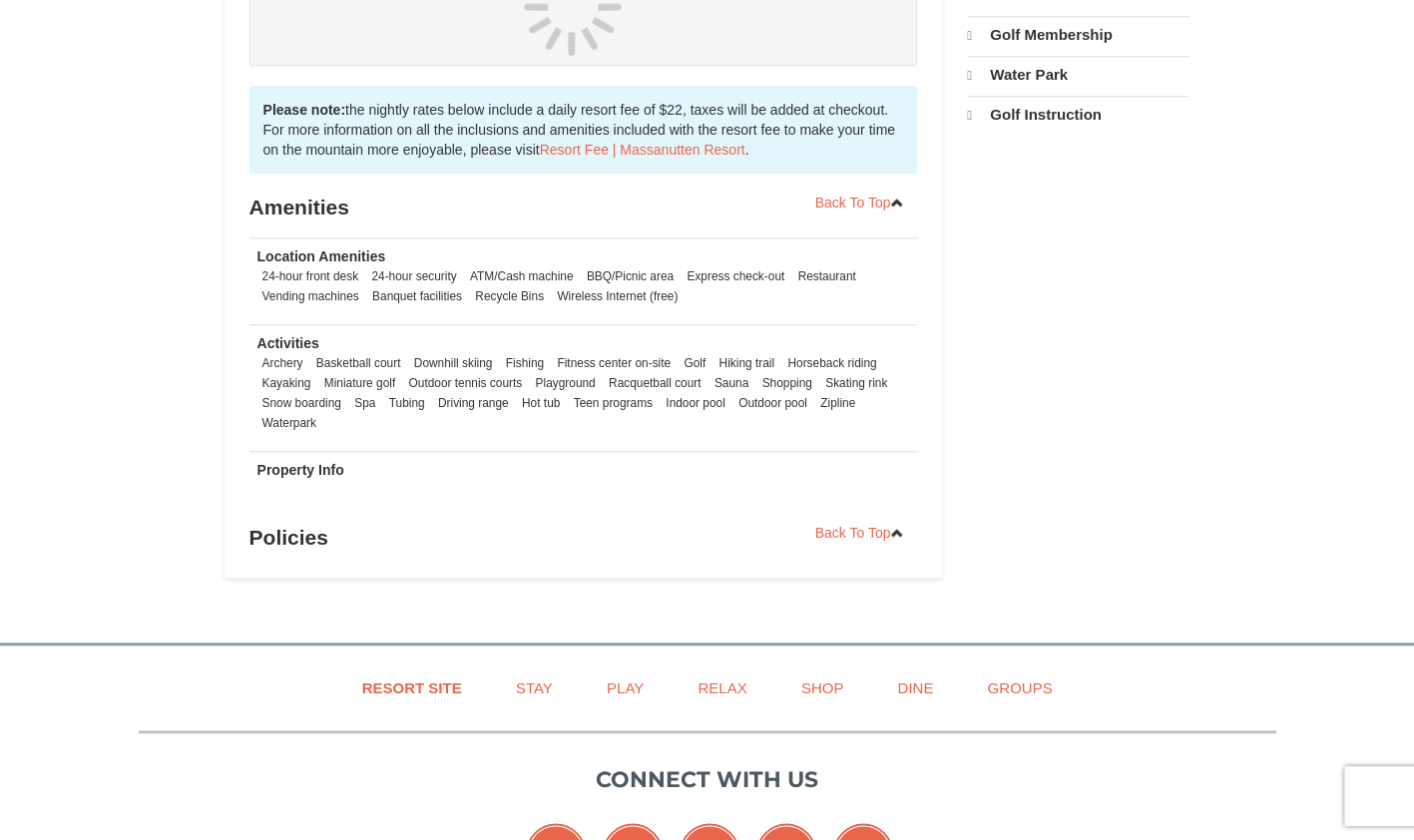 scroll, scrollTop: 403, scrollLeft: 0, axis: vertical 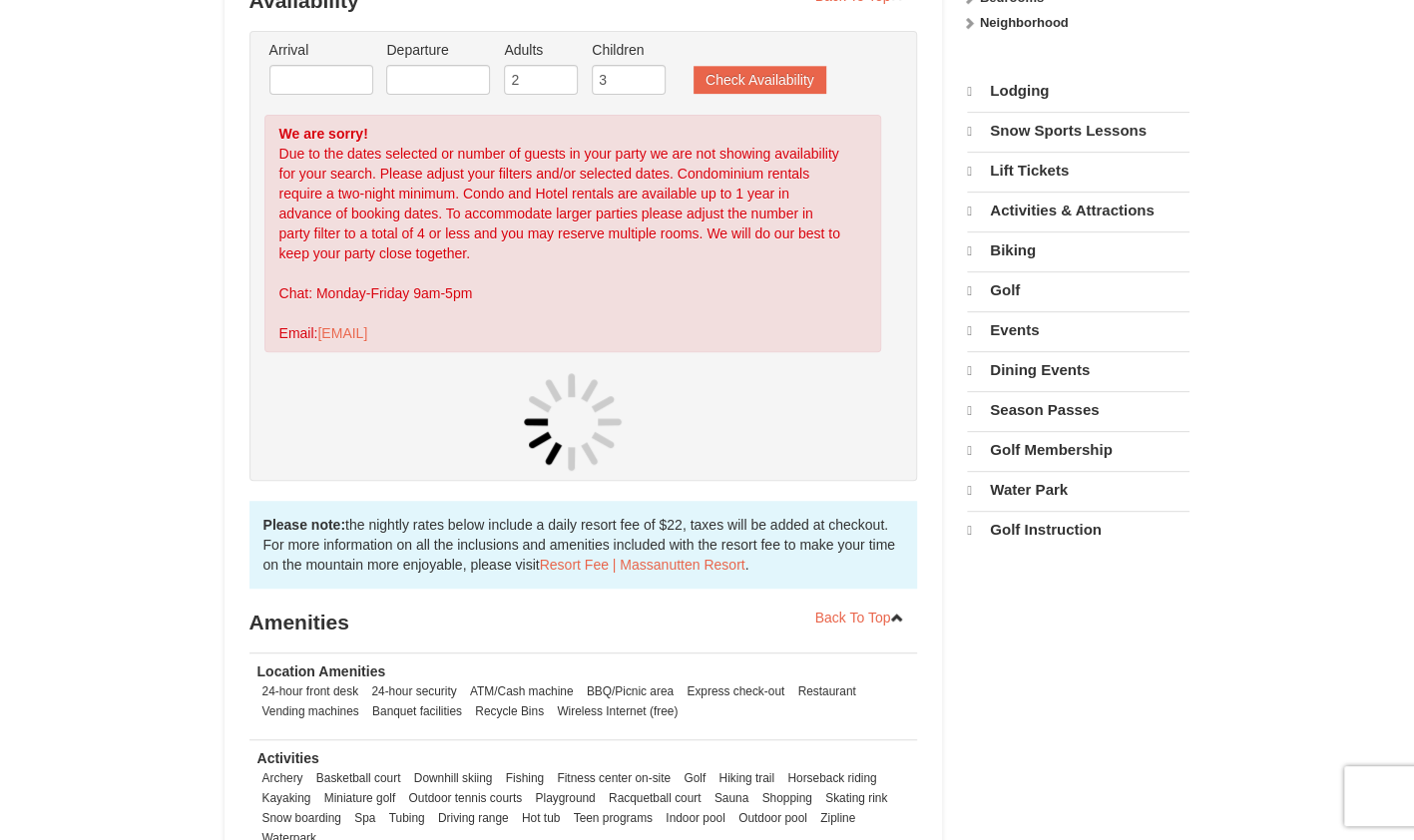 select on "8" 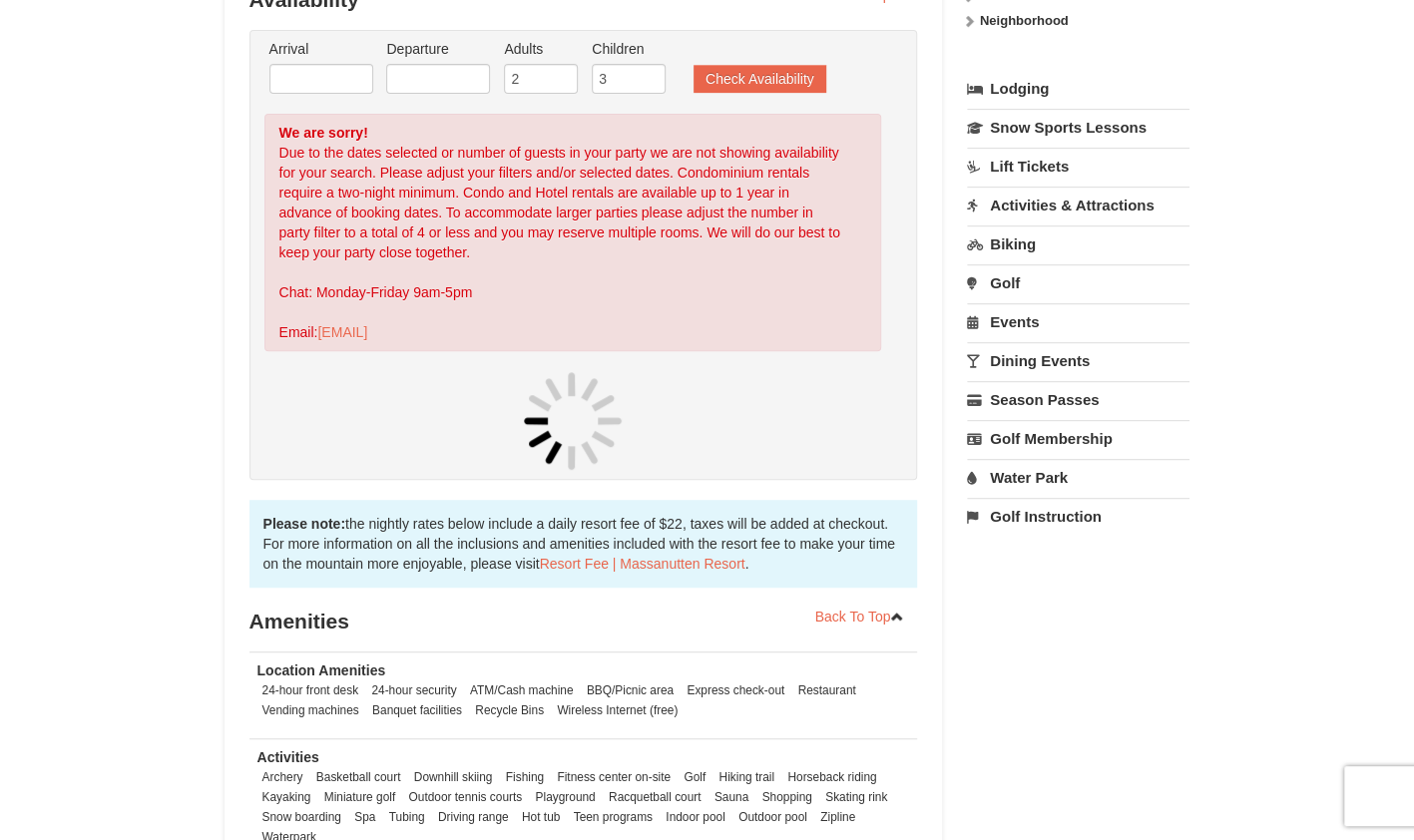 scroll, scrollTop: 403, scrollLeft: 0, axis: vertical 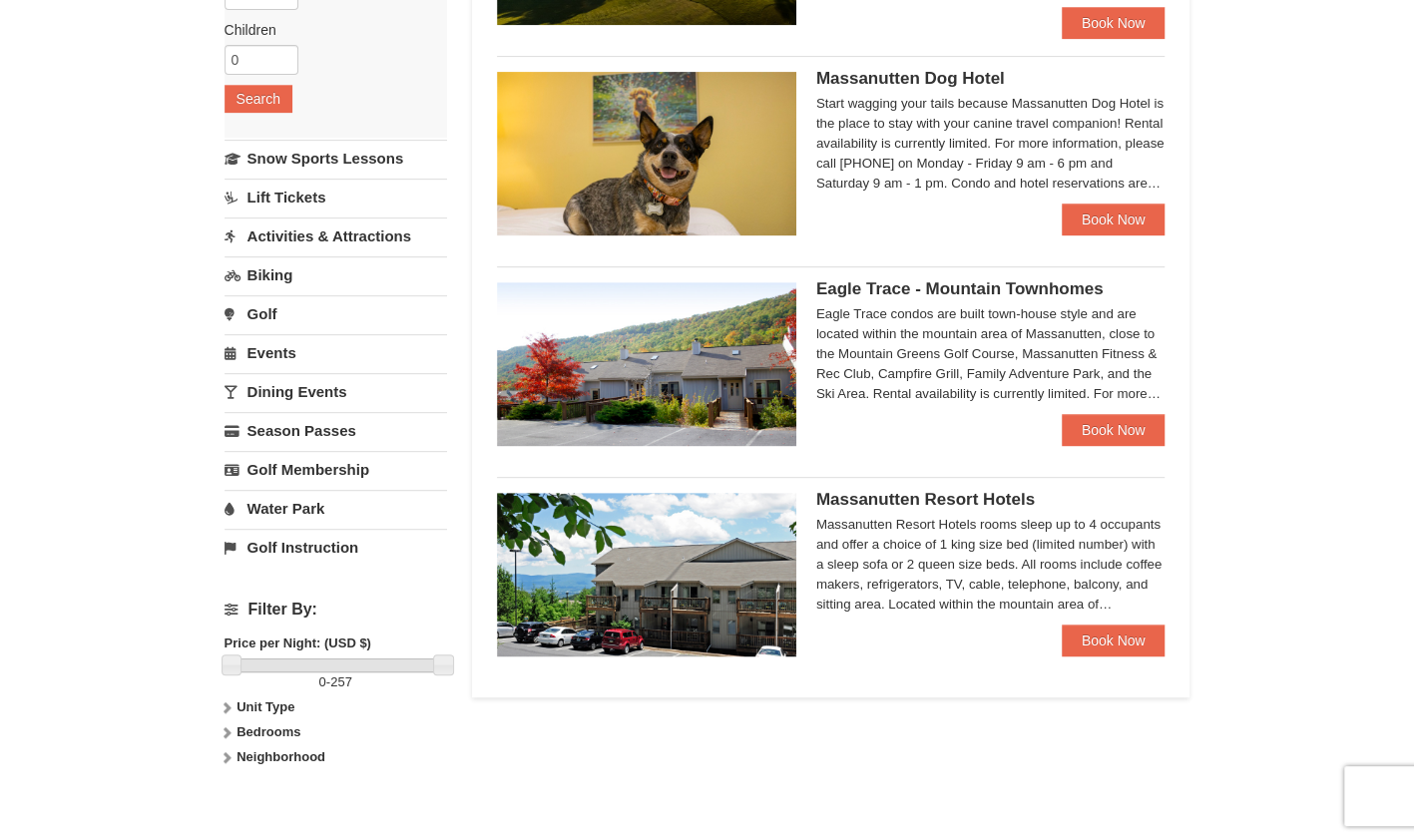 click on "Eagle Trace - Mountain Townhomes
Eagle Trace condos are built town-house style and are located within the mountain area of Massanutten, close to the Mountain Greens Golf Course, Massanutten Fitness & Rec Club, Campfire Grill, Family Adventure Park, and the Ski Area.
Rental availability is currently limited. For more information, please call 540.289.4952 on Monday - Friday 9 am - 6 pm and Saturday 9 am - 1 pm. Condo and hotel reservations are subject to a $25 change fee.
Activities may be limited and advance sign-ups and ticket purchases required. For more information please visit https://www.massresort.com. Thank you for your patience and understanding. We look forward to welcoming you!" at bounding box center [991, 348] 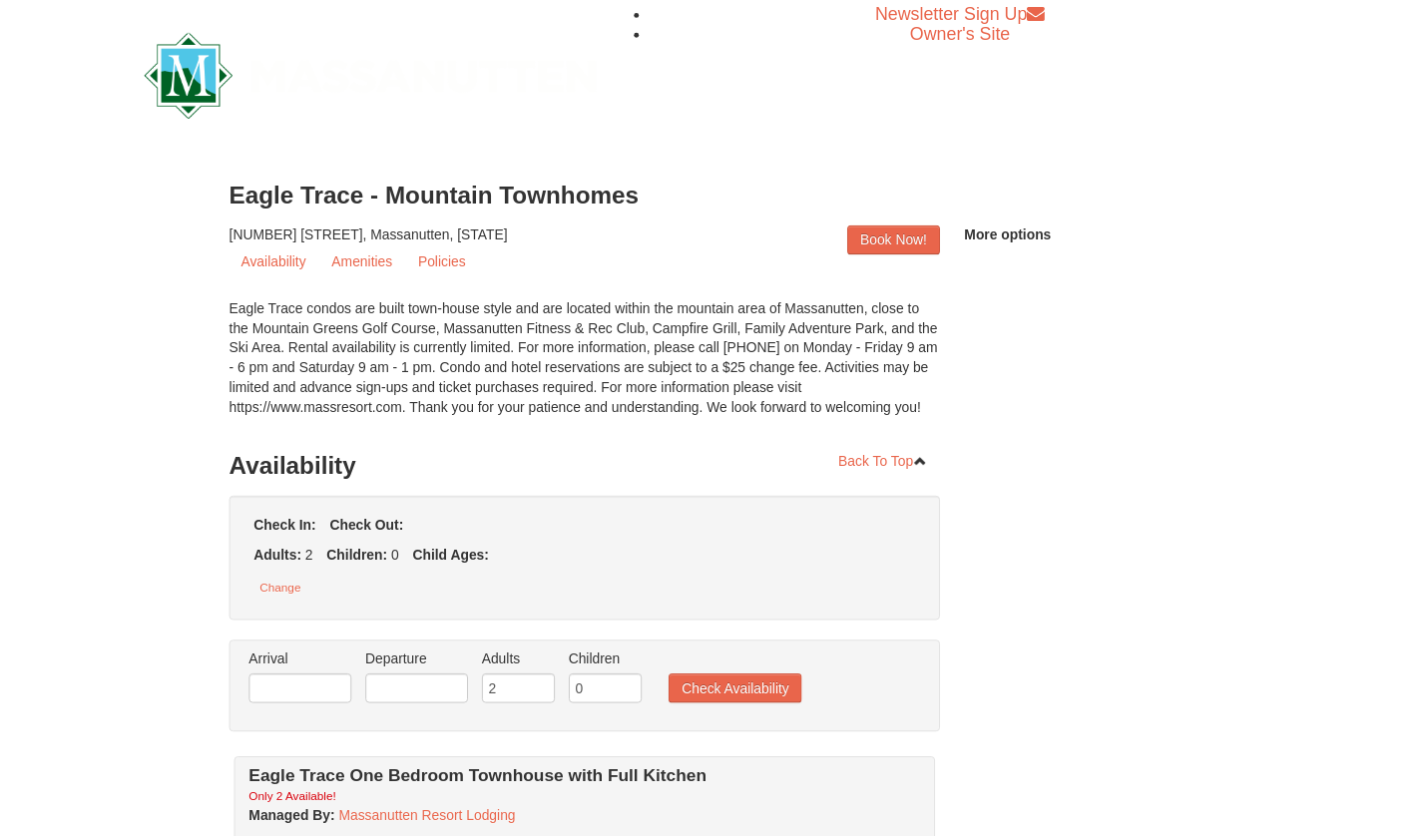 scroll, scrollTop: 0, scrollLeft: 0, axis: both 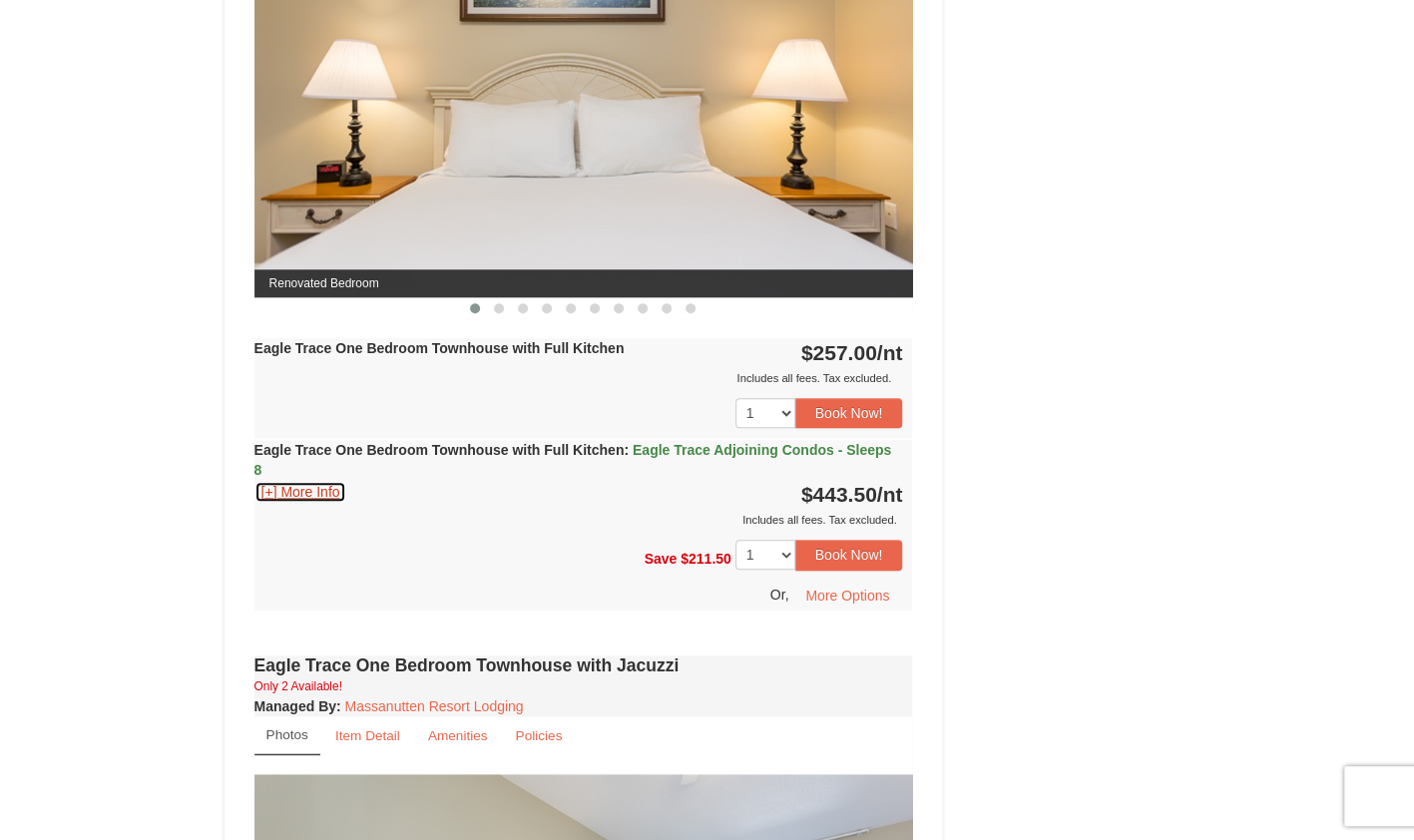 click on "[+] More Info" at bounding box center [300, 492] 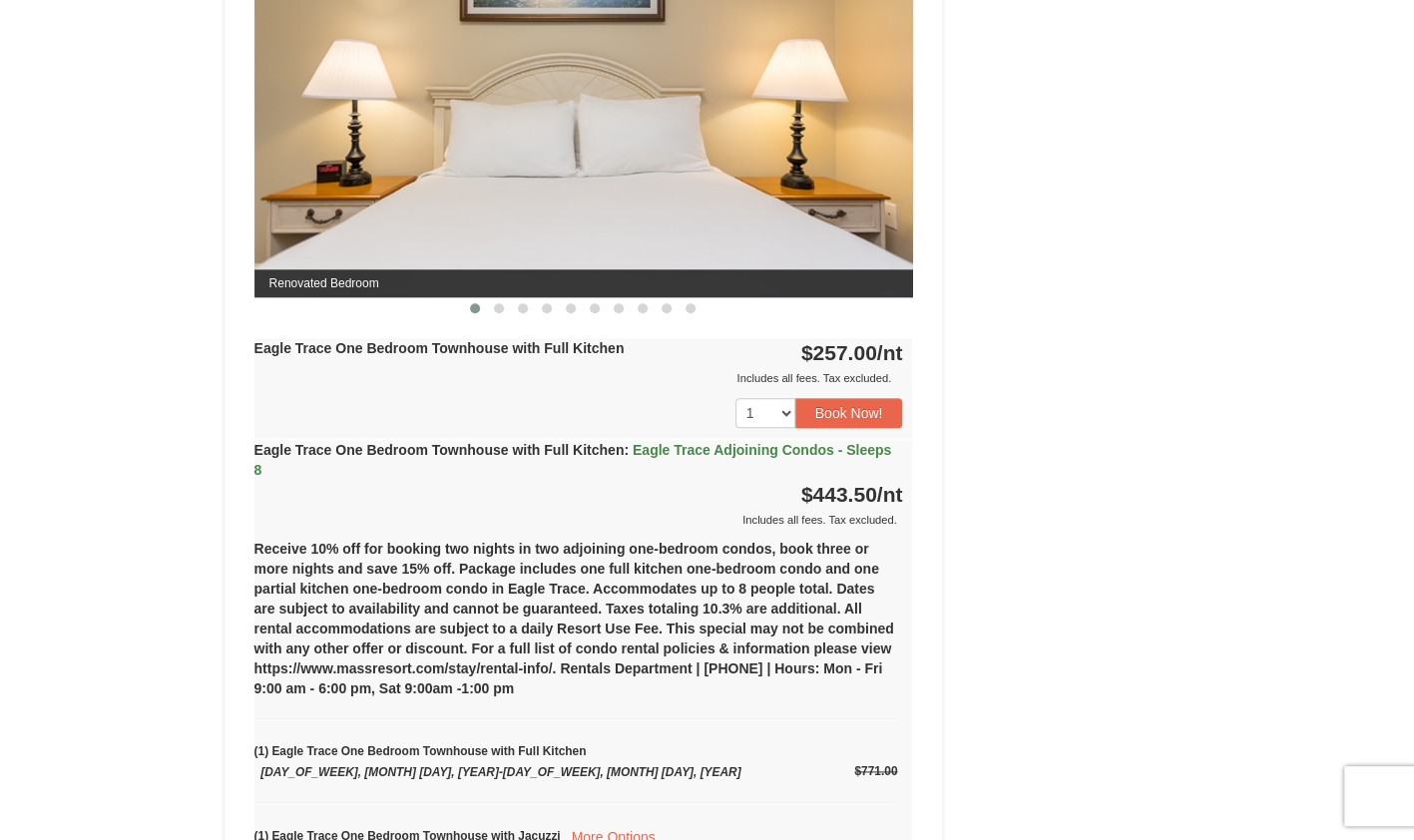 click on "Eagle Trace Adjoining Condos - Sleeps 8" at bounding box center (573, 460) 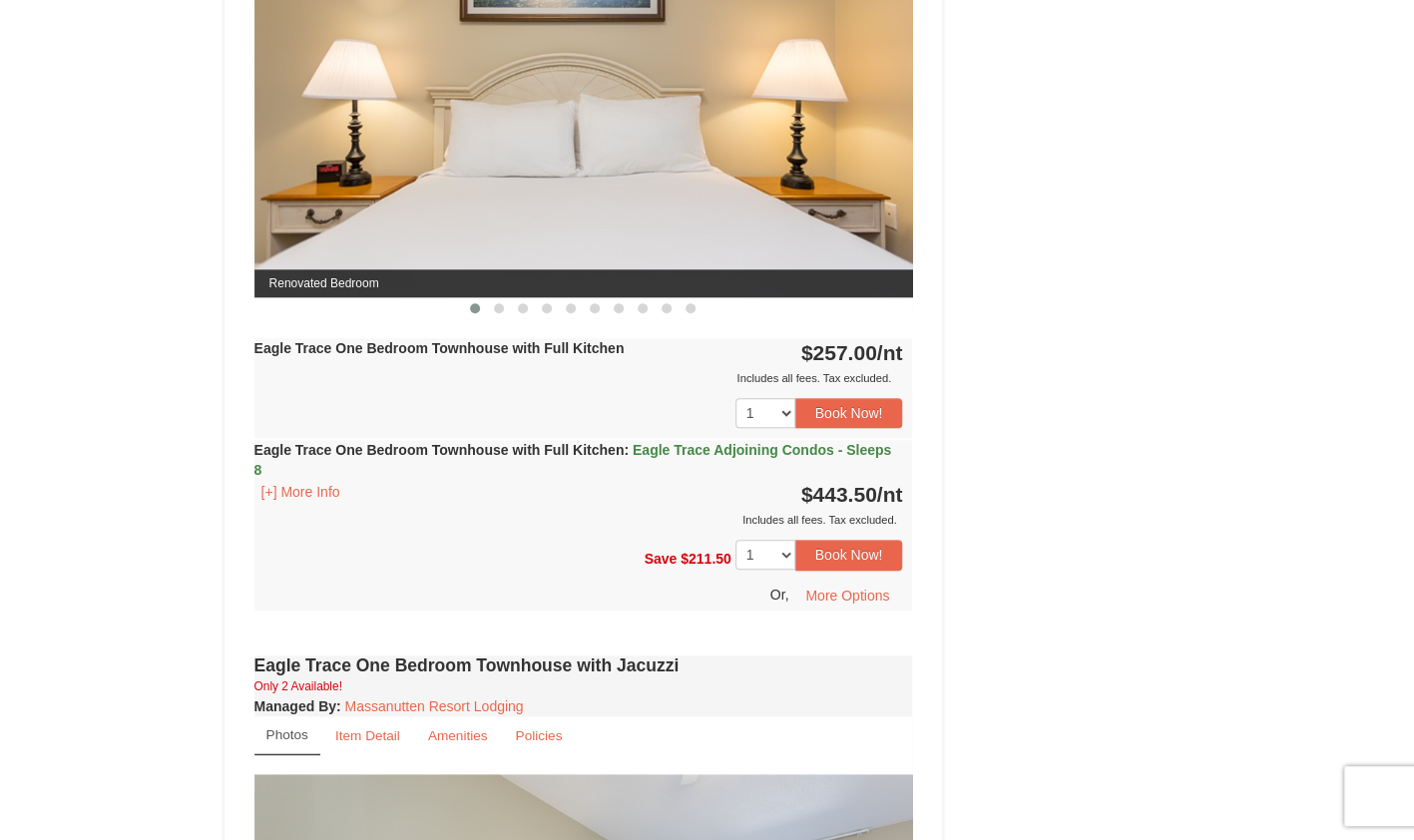click on "Eagle Trace Adjoining Condos - Sleeps 8" at bounding box center [573, 460] 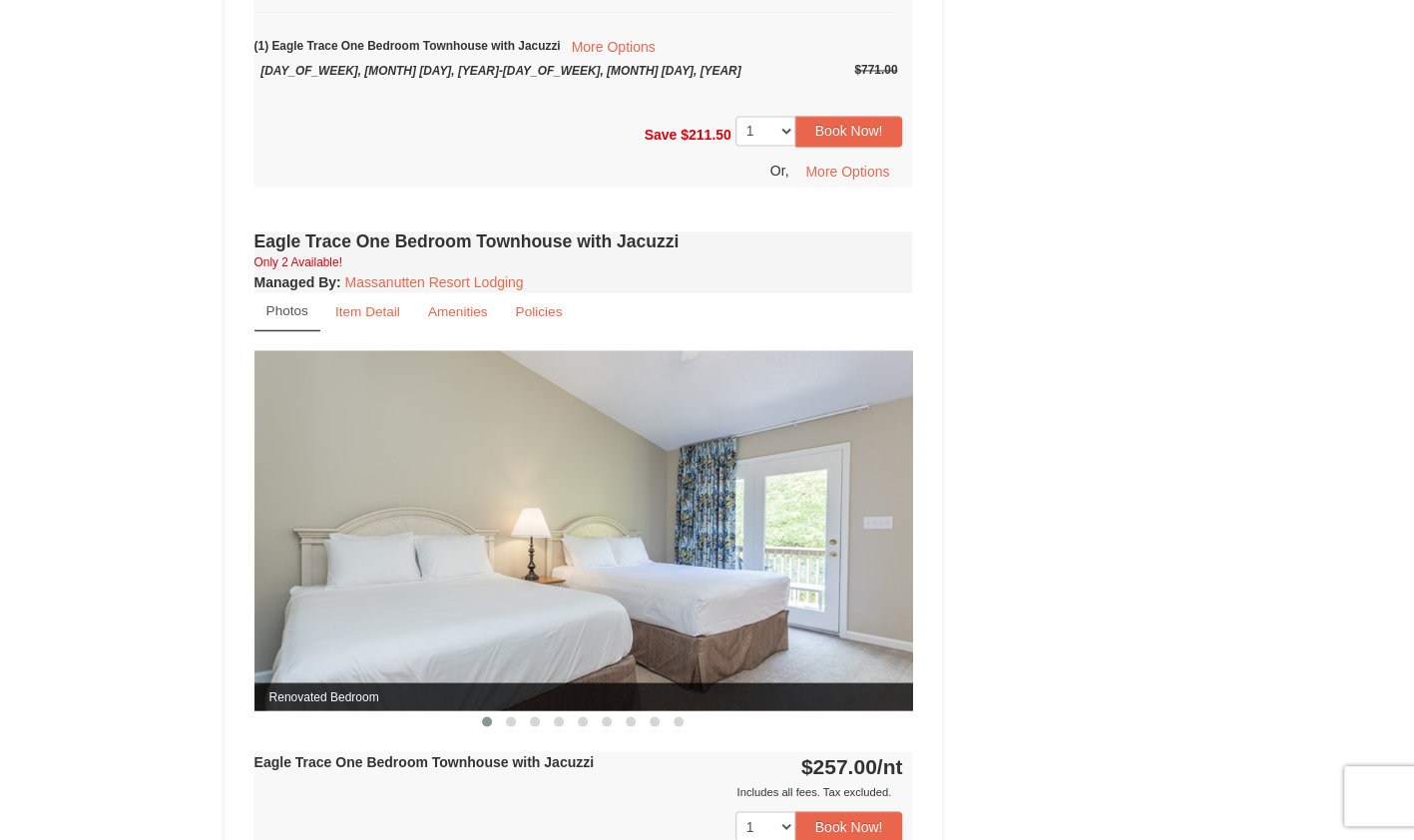 scroll, scrollTop: 1750, scrollLeft: 0, axis: vertical 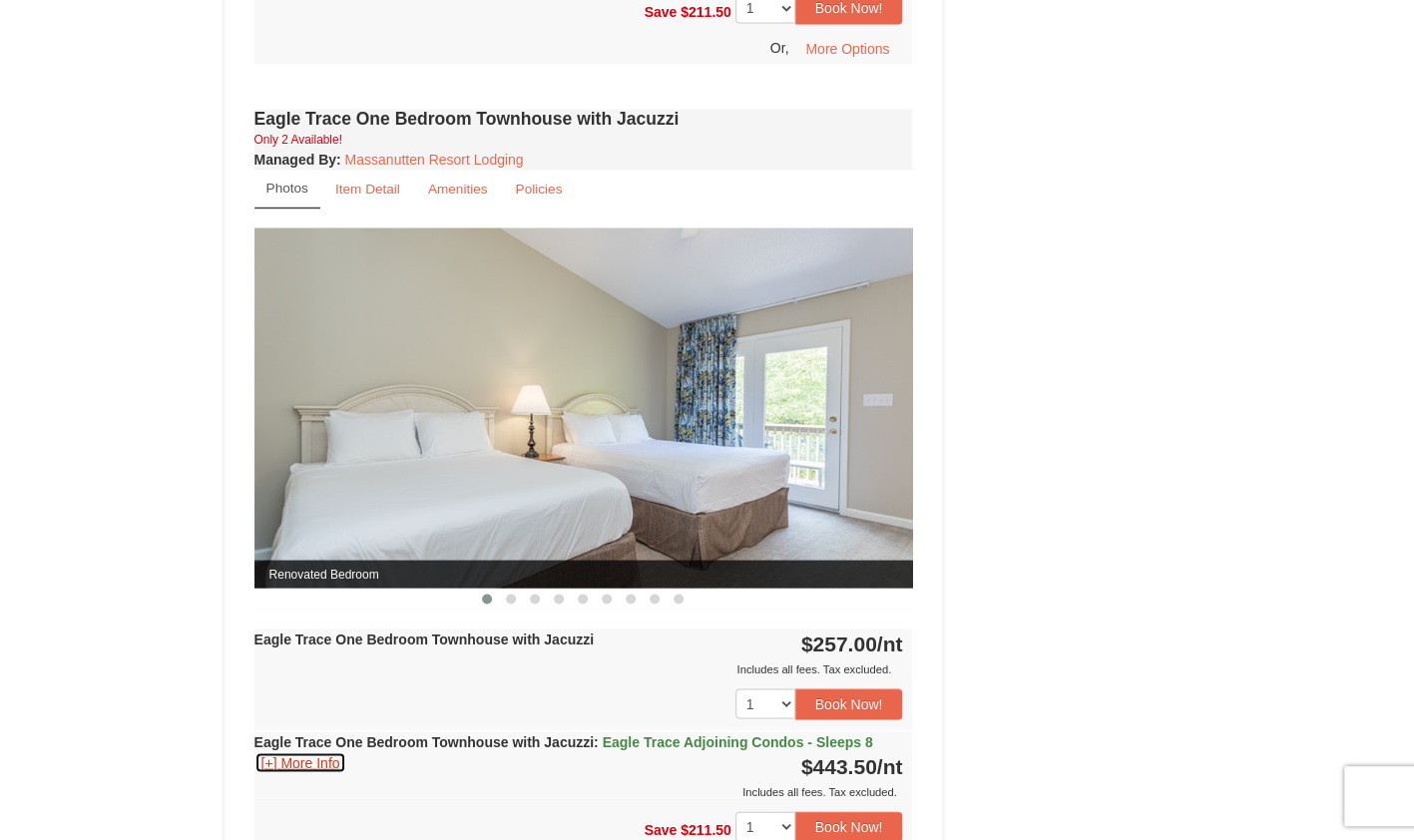 click on "[+] More Info" at bounding box center [300, 762] 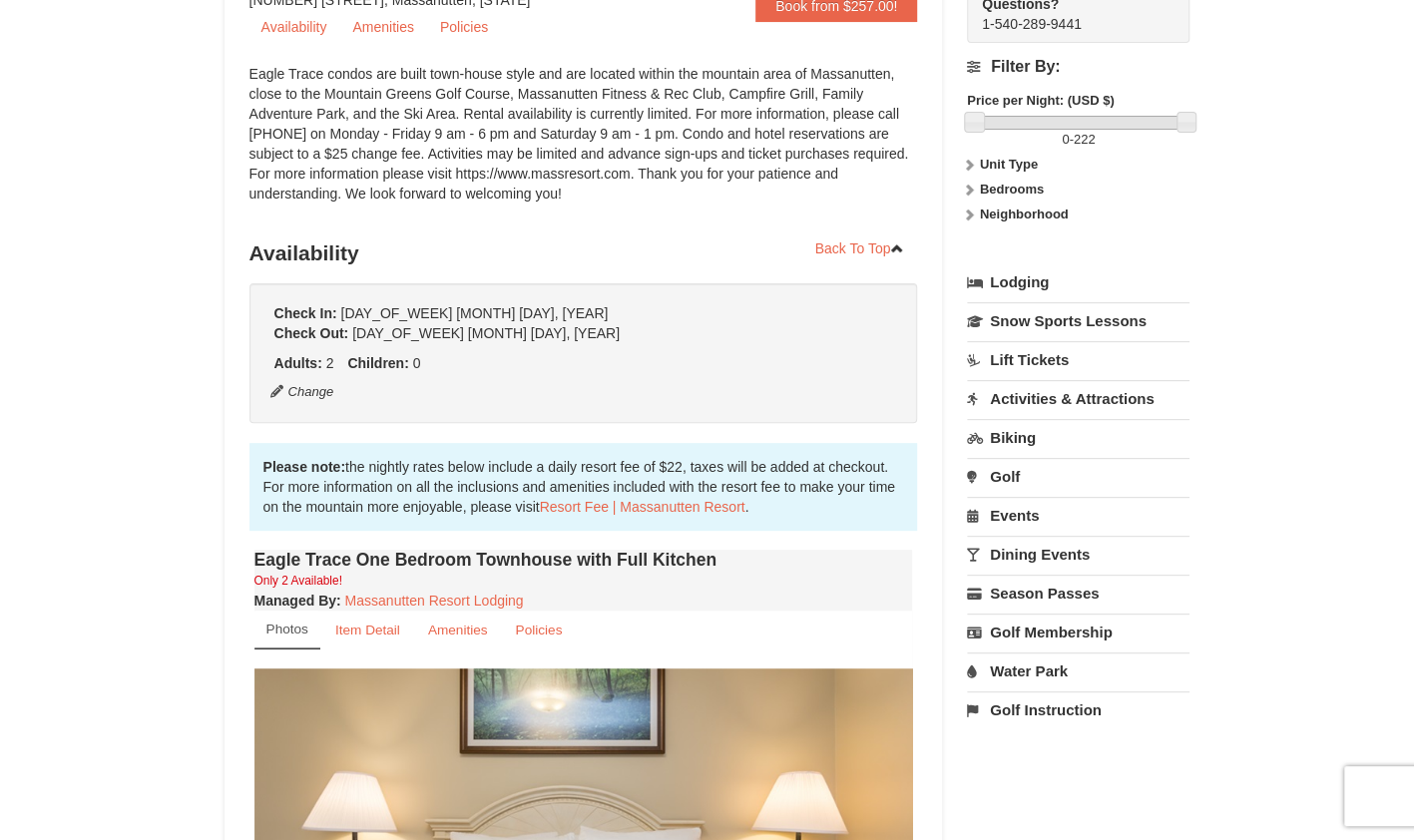 scroll, scrollTop: 0, scrollLeft: 0, axis: both 